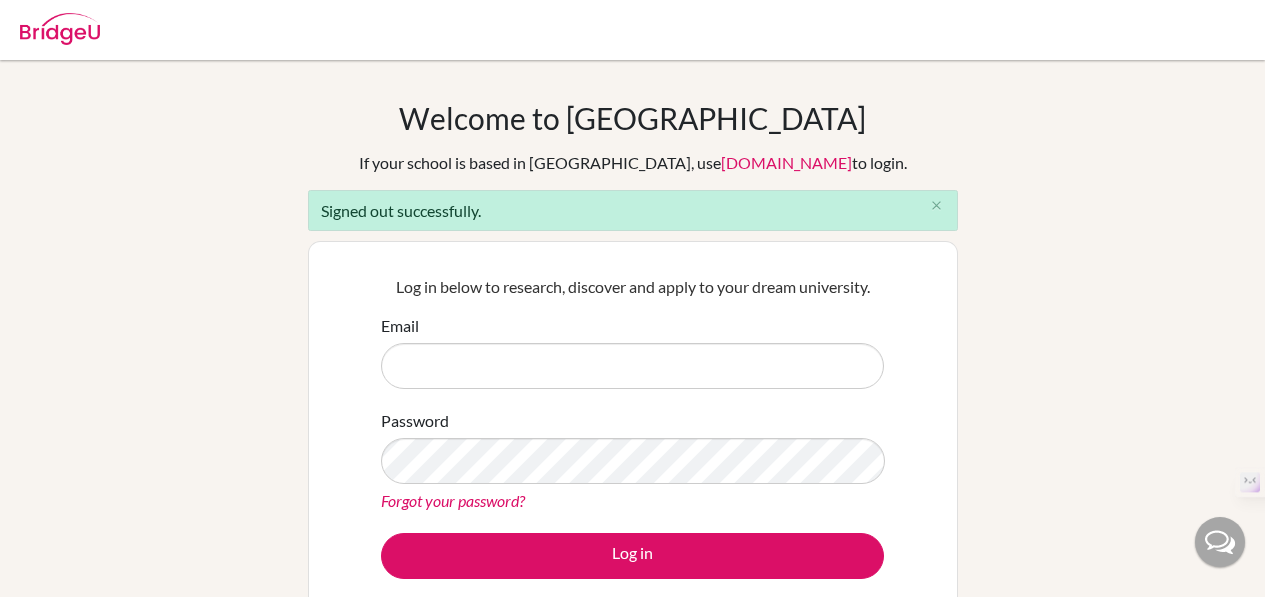 scroll, scrollTop: 0, scrollLeft: 0, axis: both 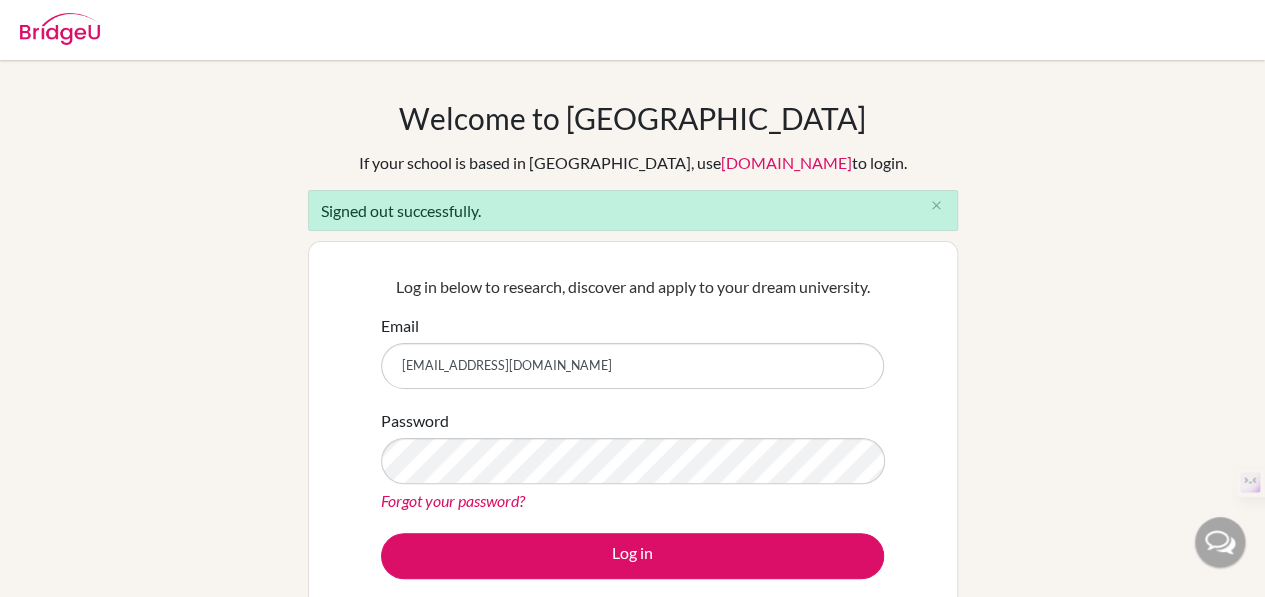 click on "[EMAIL_ADDRESS][DOMAIN_NAME]" at bounding box center [632, 366] 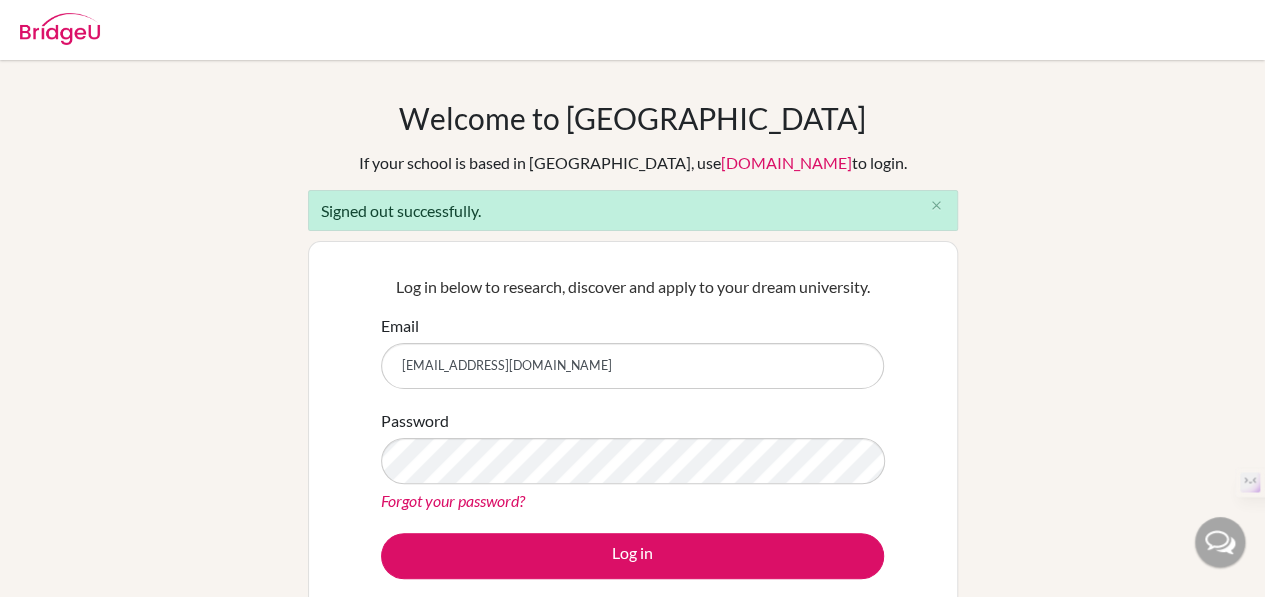 type on "sruthikapotluri0609@gmail.com" 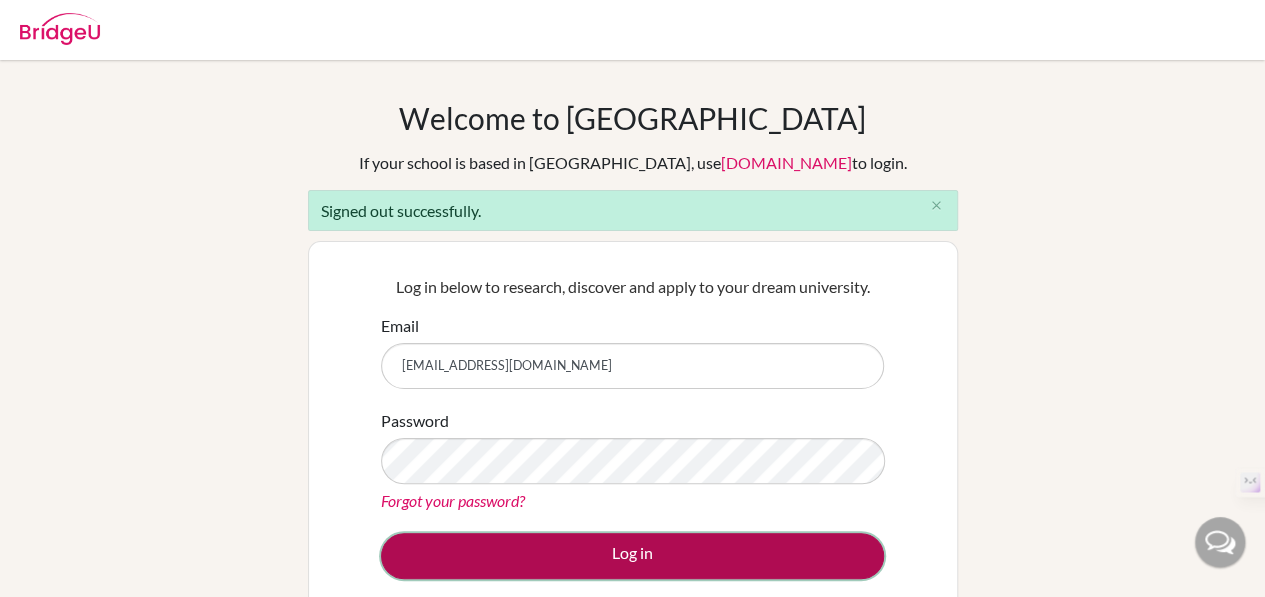 click on "Log in" at bounding box center [632, 556] 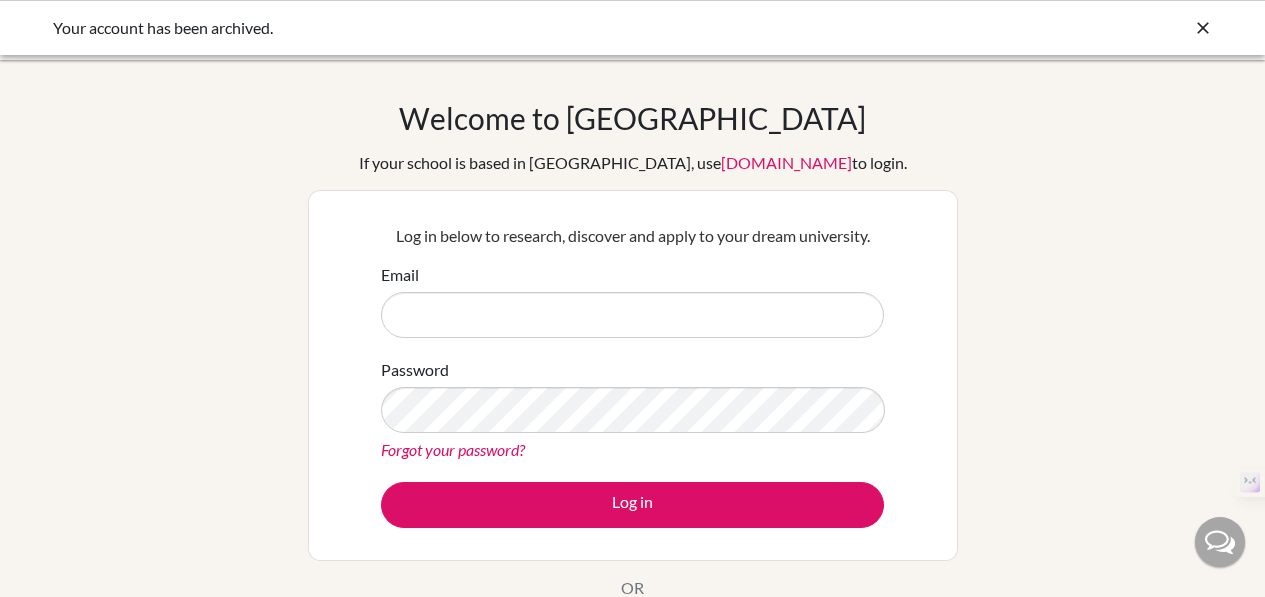 scroll, scrollTop: 0, scrollLeft: 0, axis: both 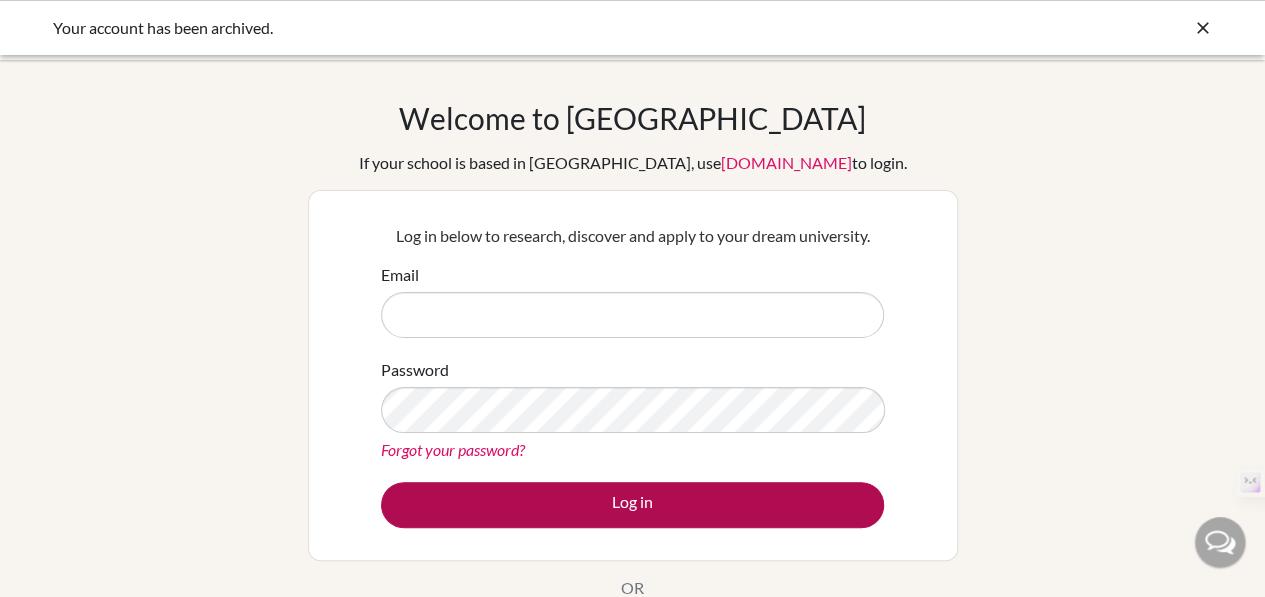 type on "[EMAIL_ADDRESS][DOMAIN_NAME]" 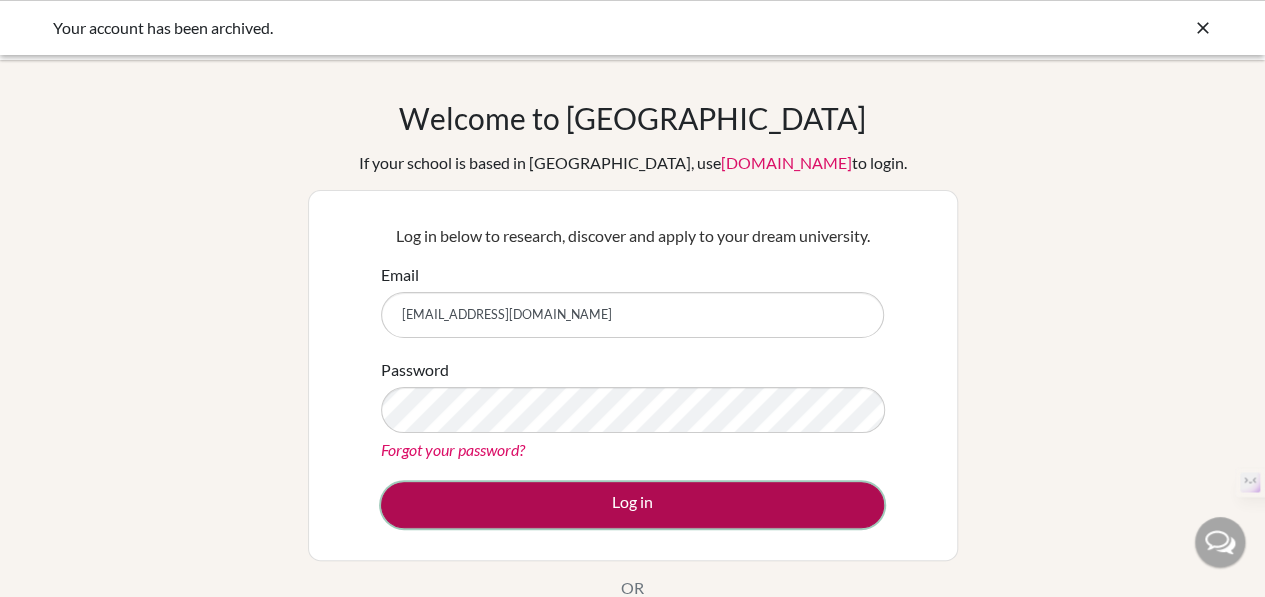 click on "Log in" at bounding box center (632, 505) 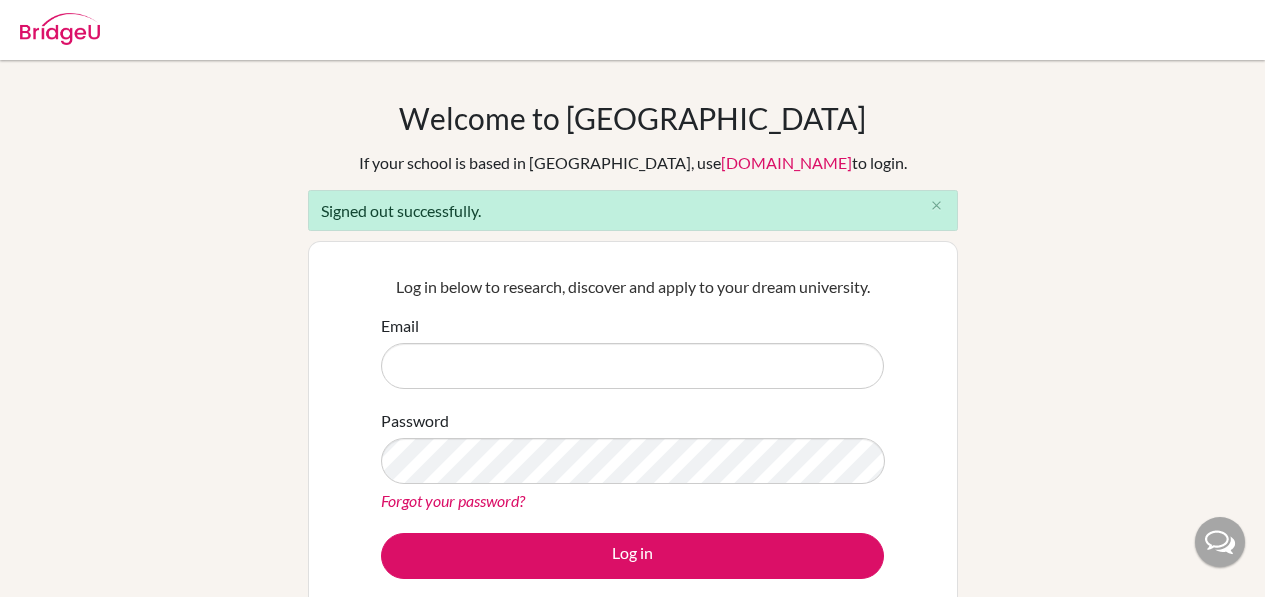 scroll, scrollTop: 0, scrollLeft: 0, axis: both 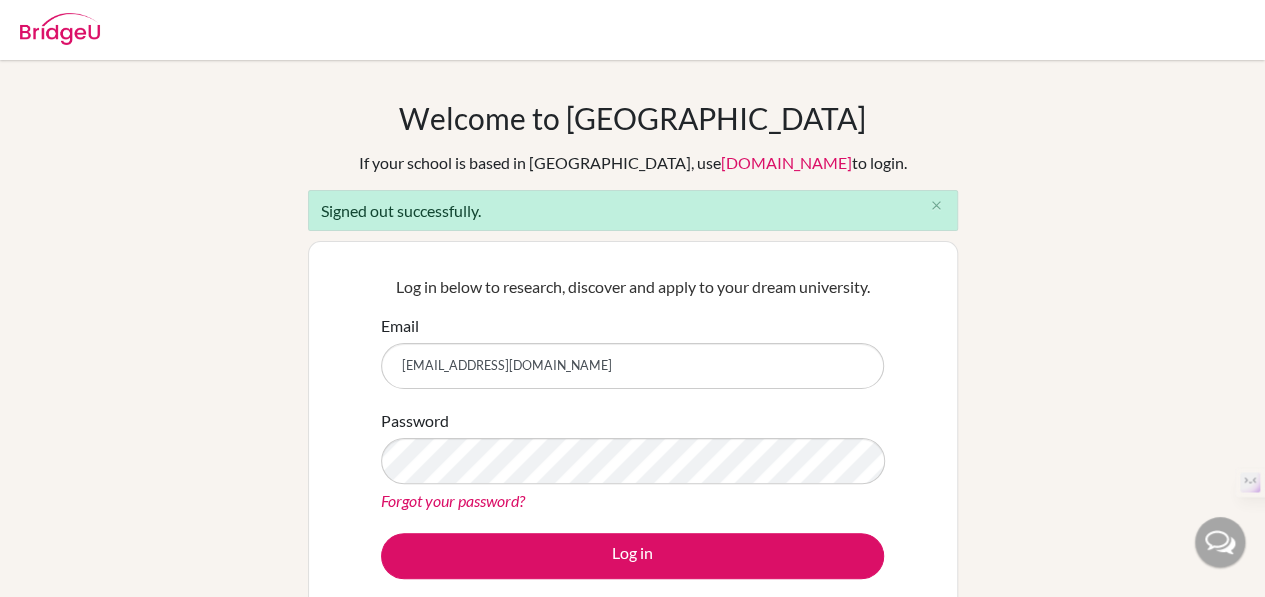 click on "[EMAIL_ADDRESS][DOMAIN_NAME]" at bounding box center [632, 366] 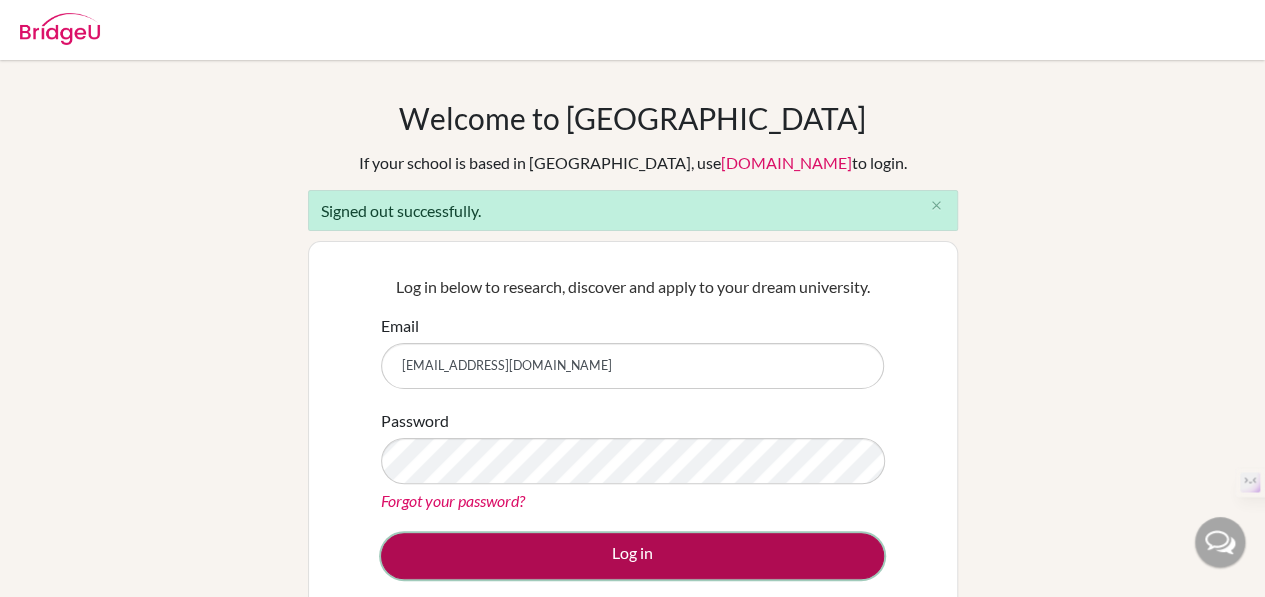 click on "Log in" at bounding box center [632, 556] 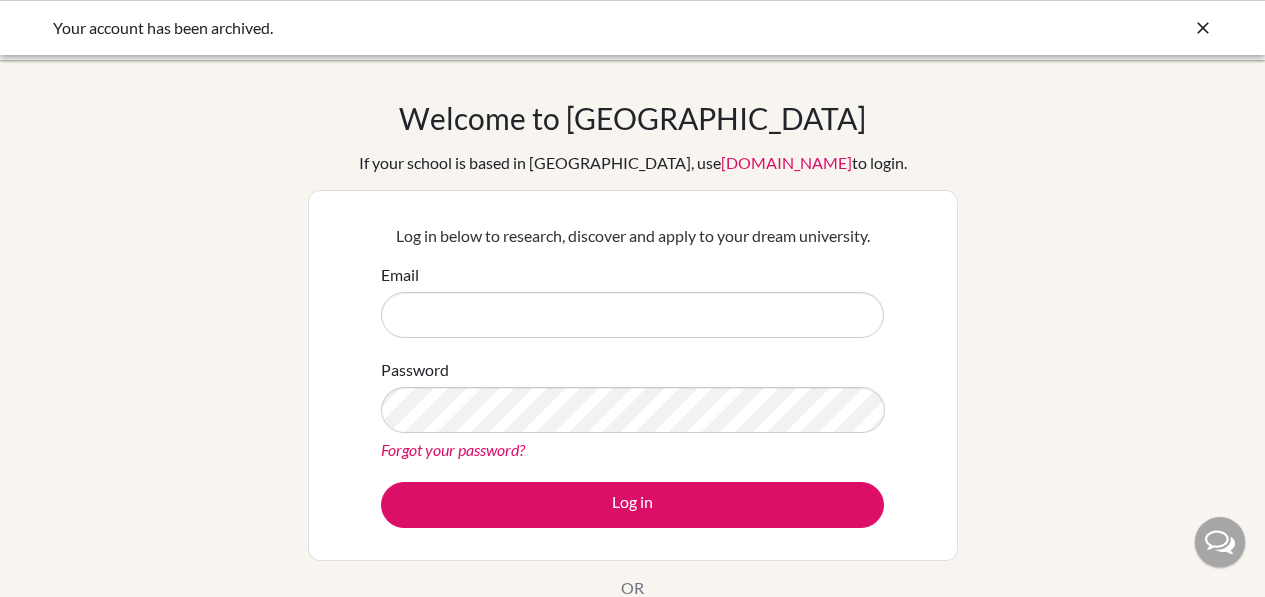 scroll, scrollTop: 0, scrollLeft: 0, axis: both 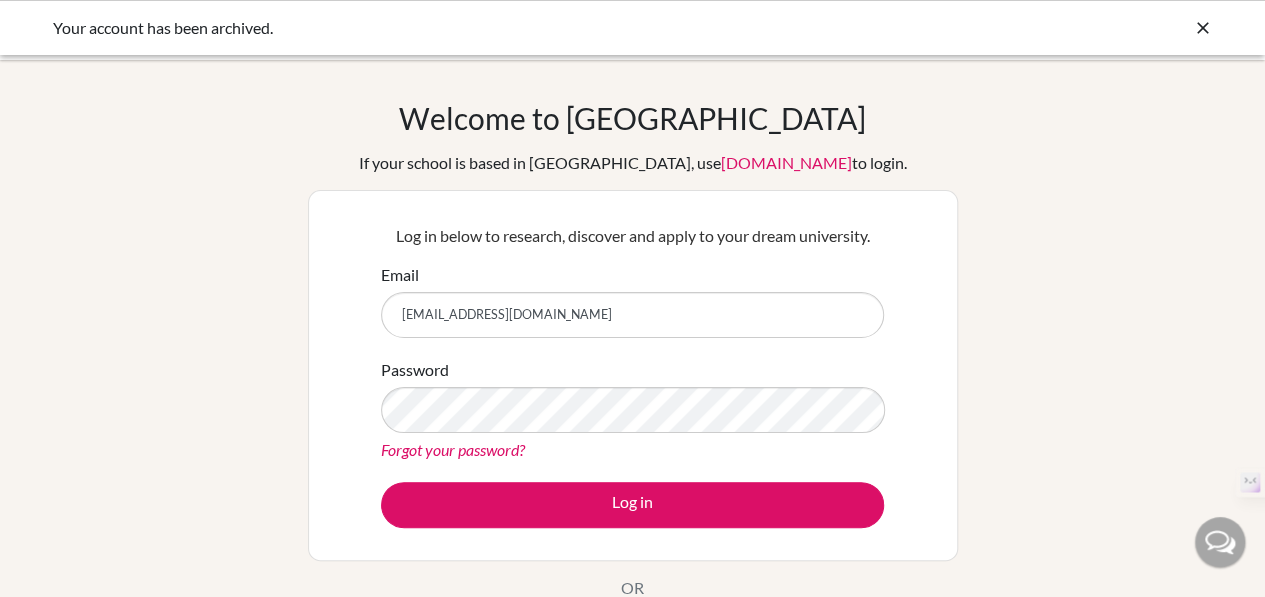 click on "[EMAIL_ADDRESS][DOMAIN_NAME]" at bounding box center (632, 315) 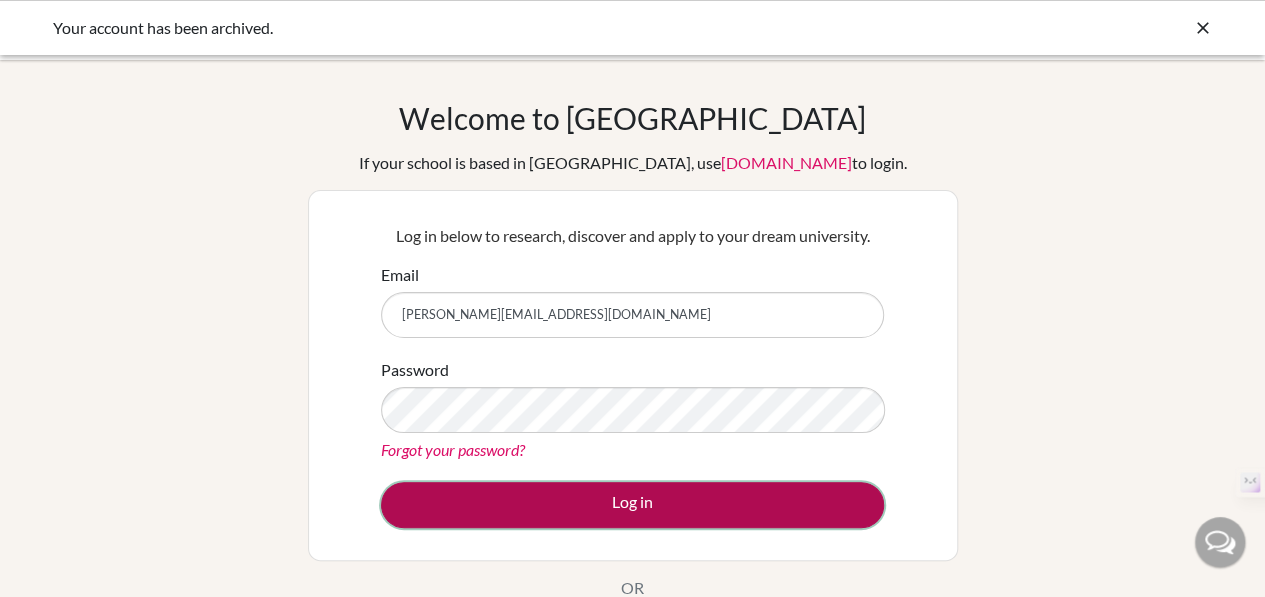 click on "Log in" at bounding box center [632, 505] 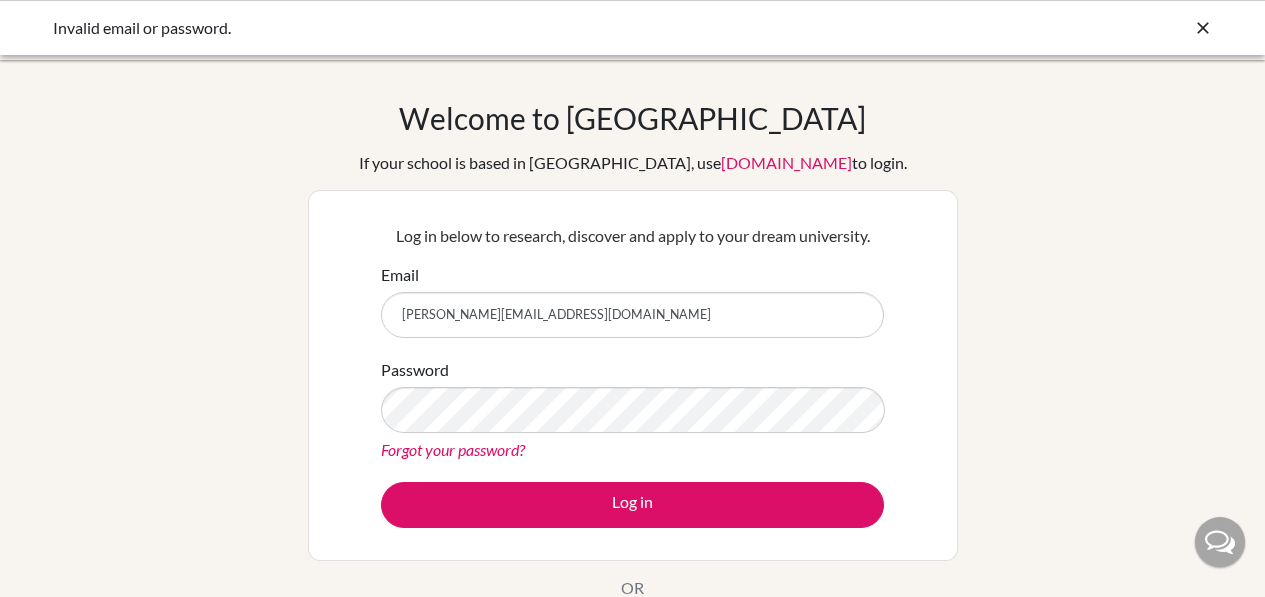 scroll, scrollTop: 0, scrollLeft: 0, axis: both 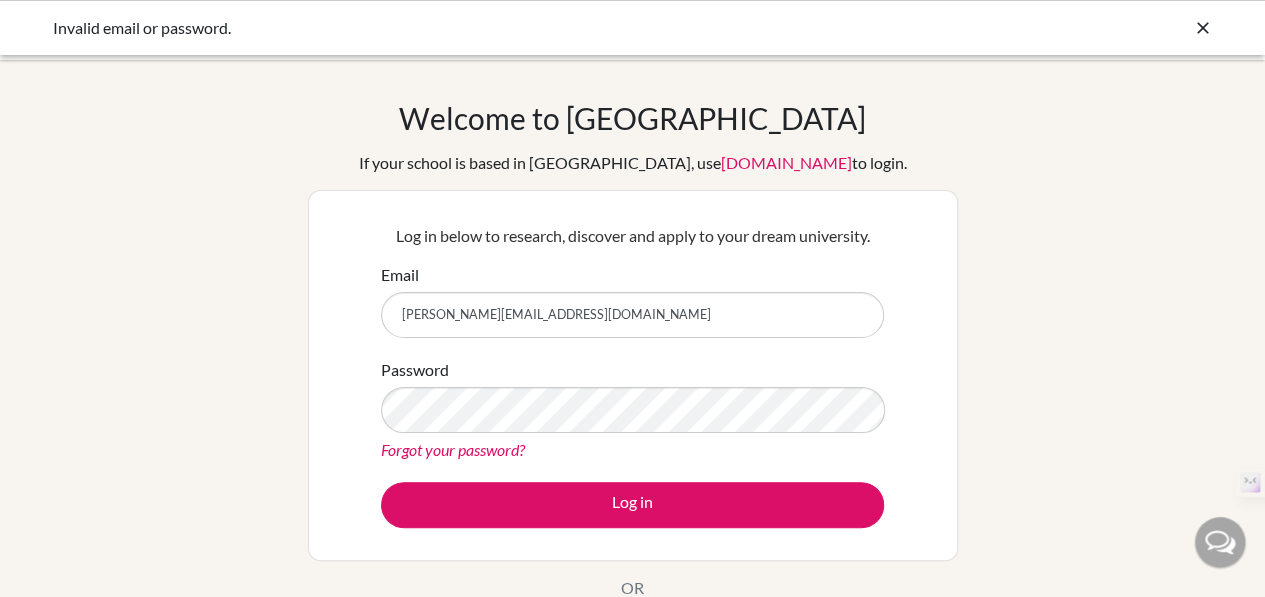 click on "ivan@bloomingdale.edu.in" at bounding box center [632, 315] 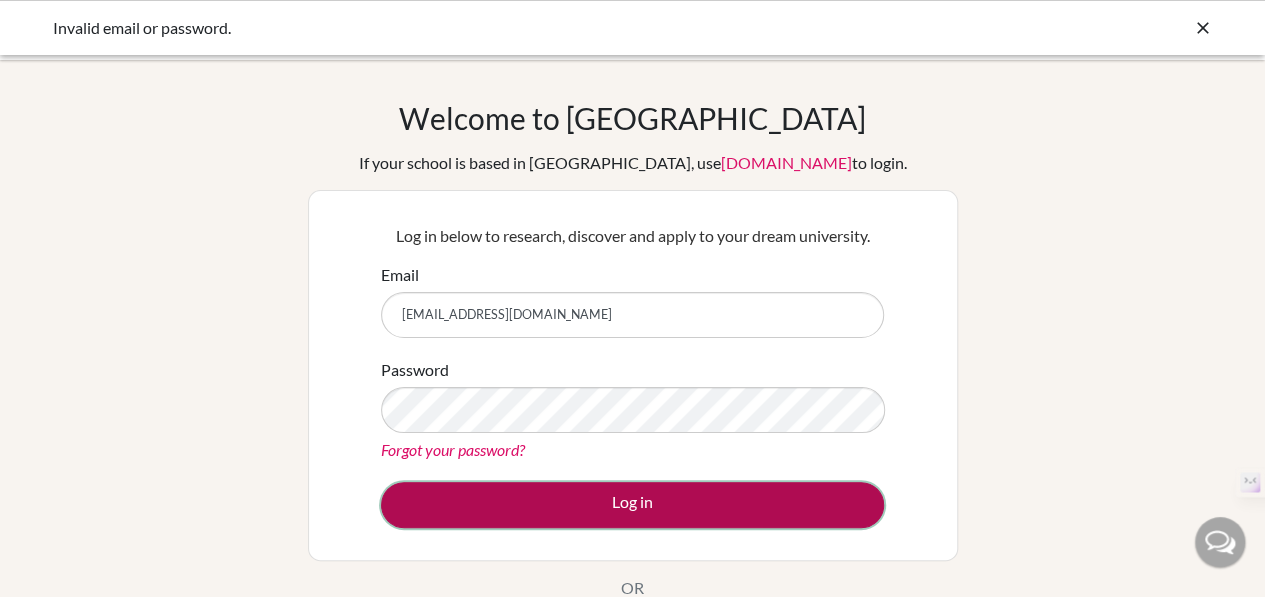 click on "Log in" at bounding box center [632, 505] 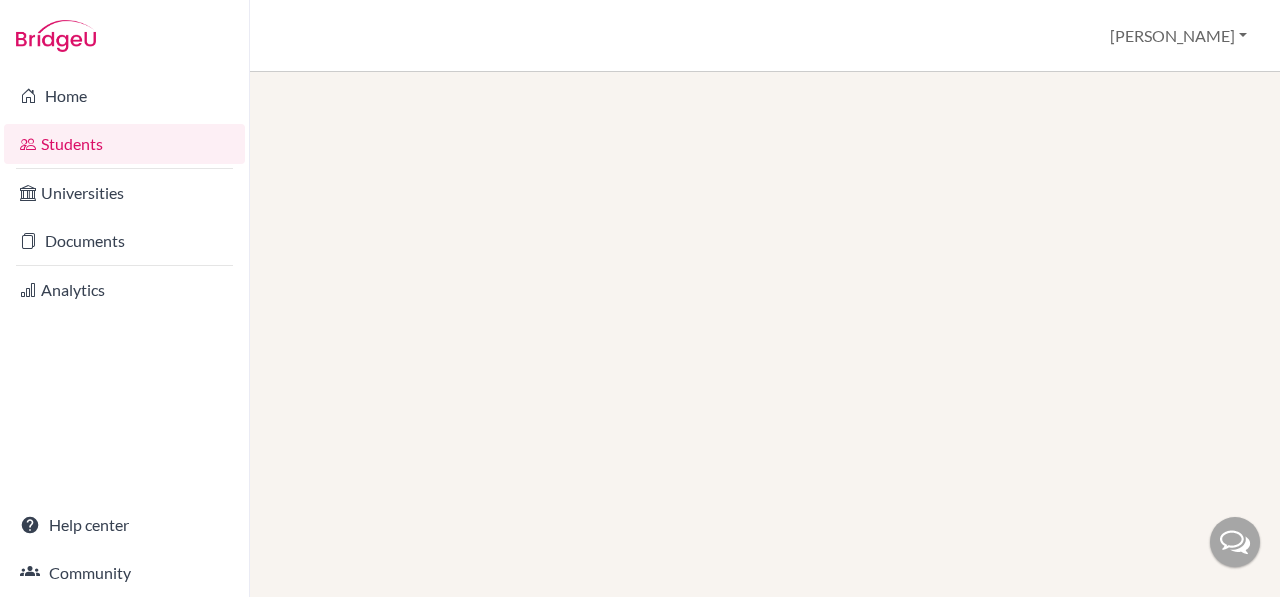 scroll, scrollTop: 0, scrollLeft: 0, axis: both 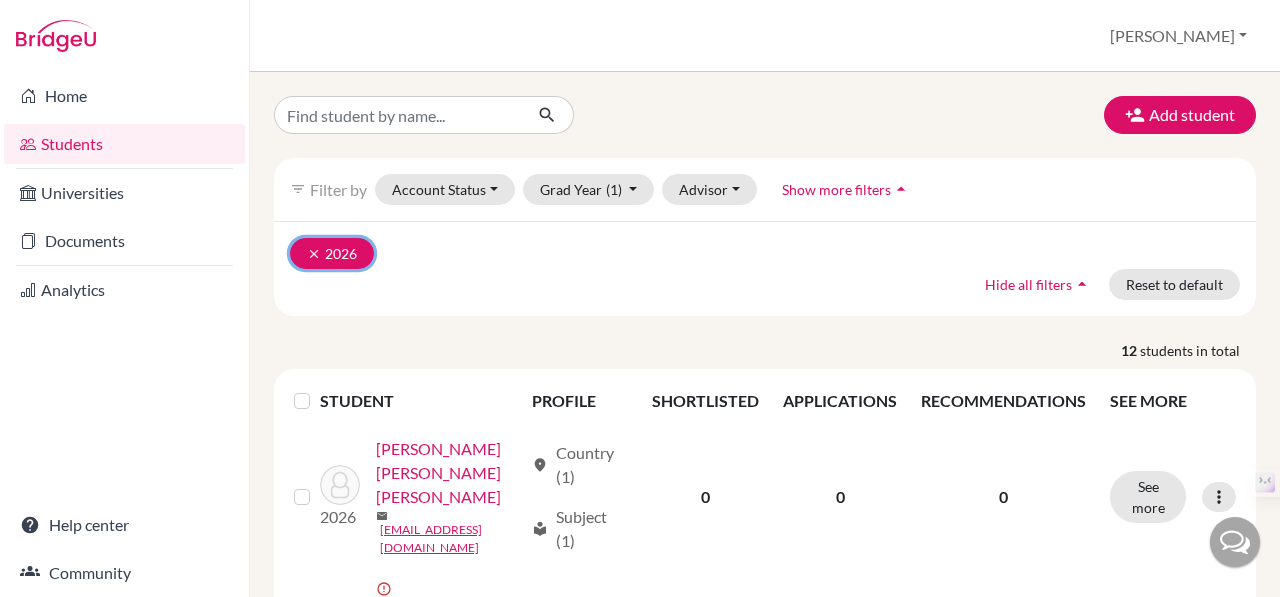 click on "clear" at bounding box center [314, 254] 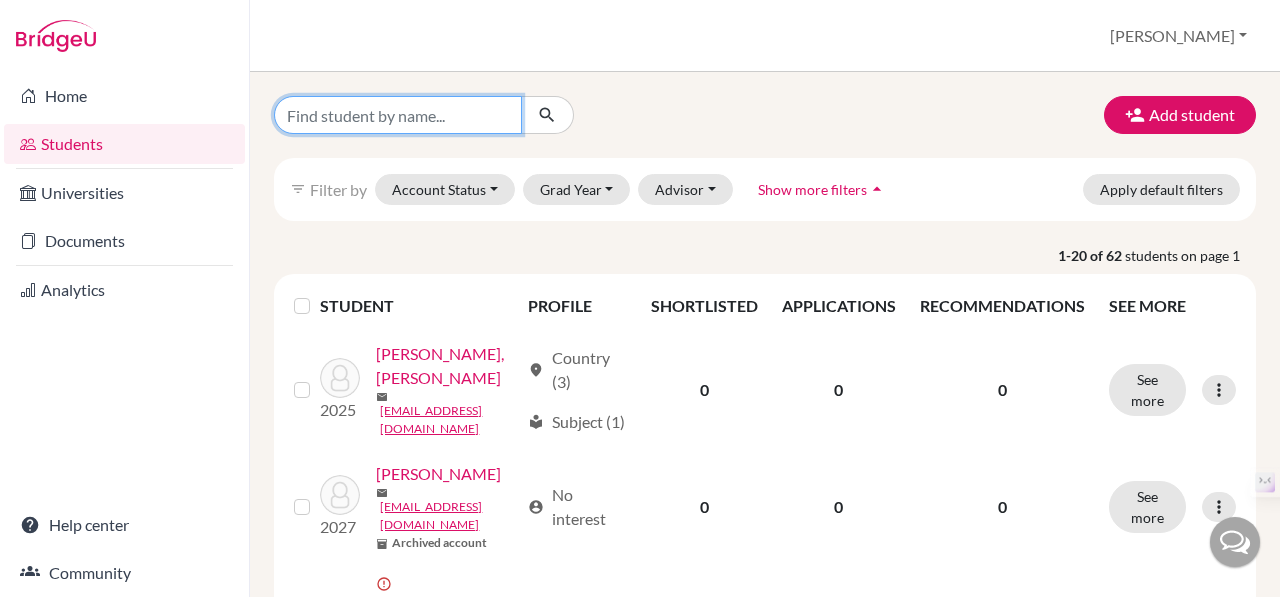 click at bounding box center [398, 115] 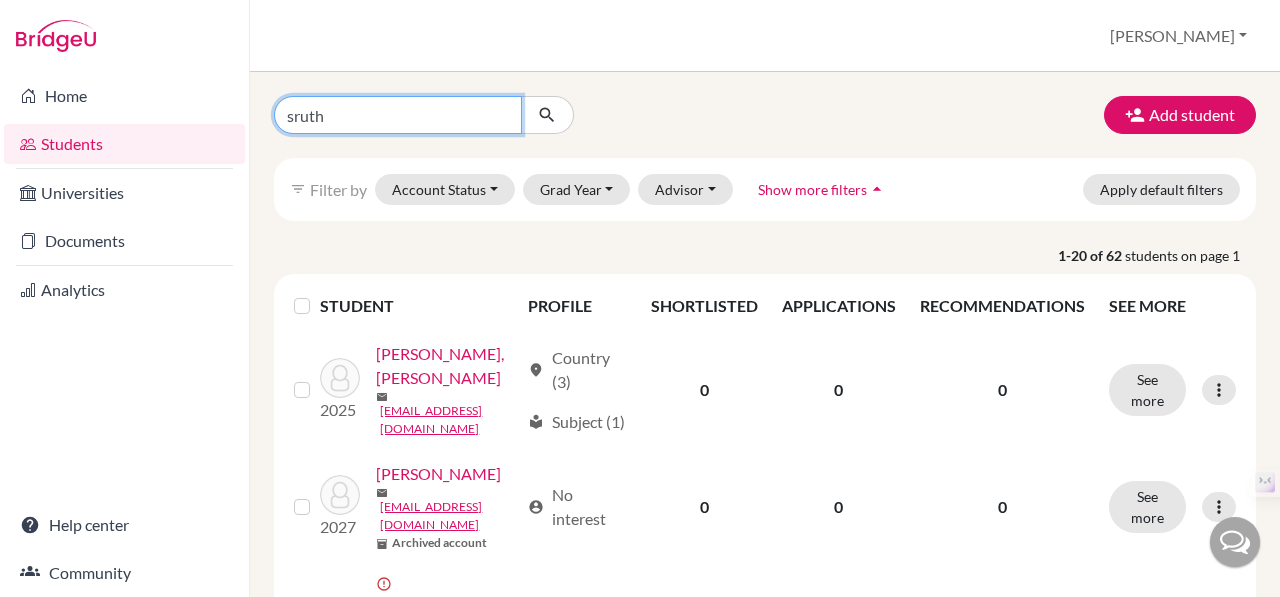 type on "sruthika" 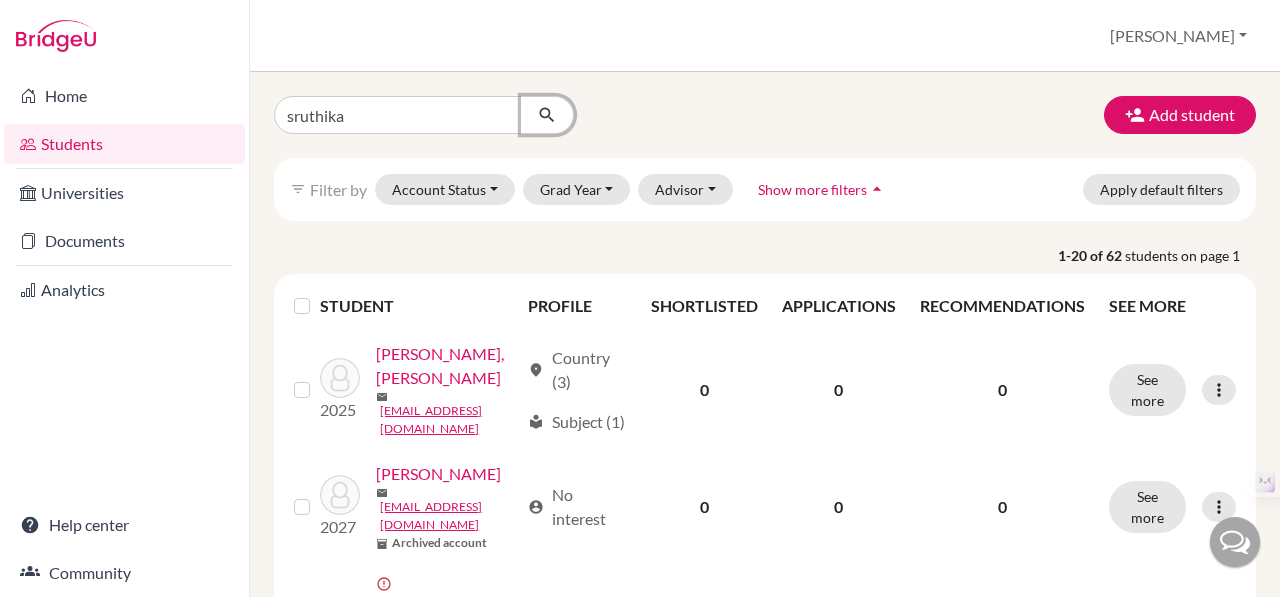 click at bounding box center [547, 115] 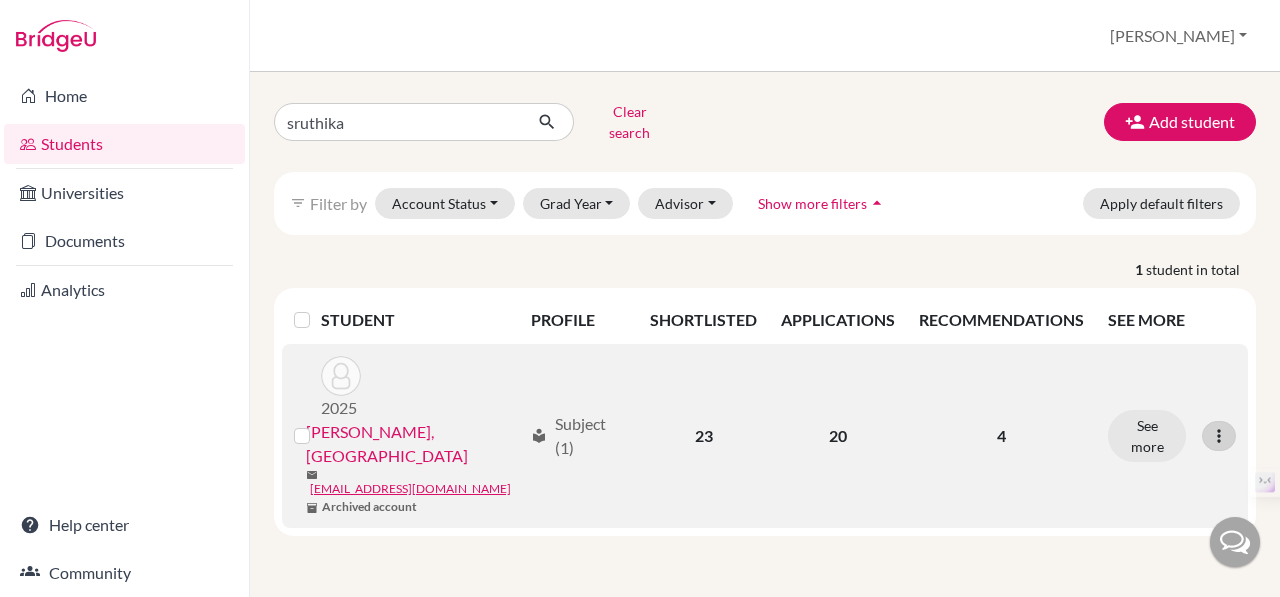 click at bounding box center (1219, 436) 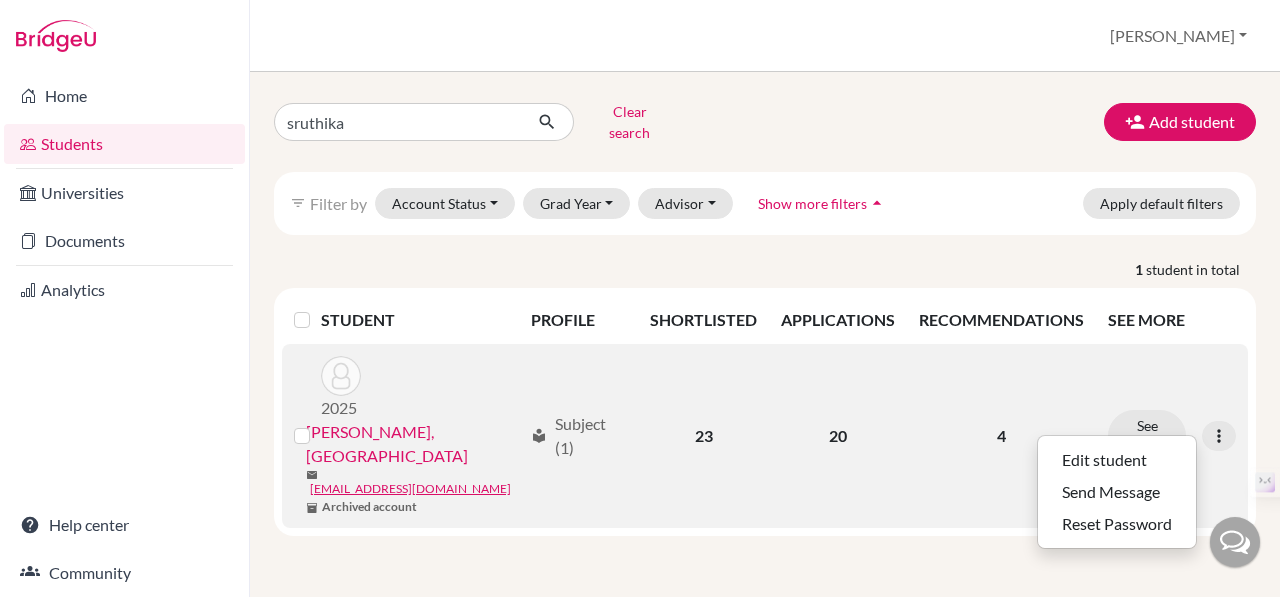 click at bounding box center (318, 424) 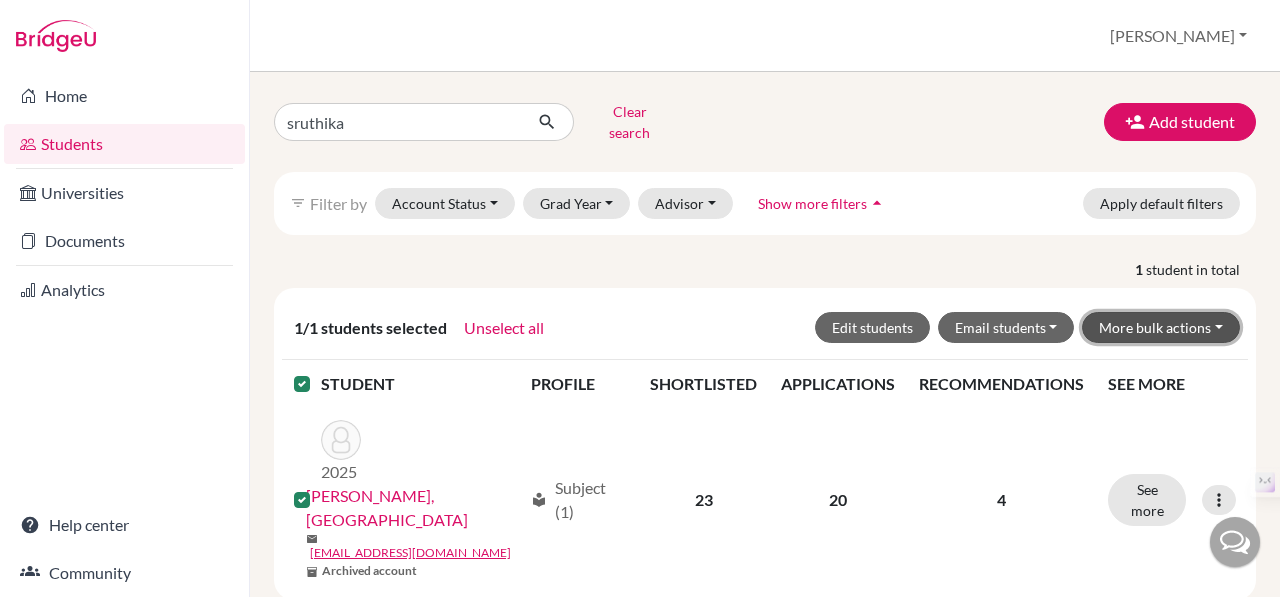 click on "More bulk actions" at bounding box center [1161, 327] 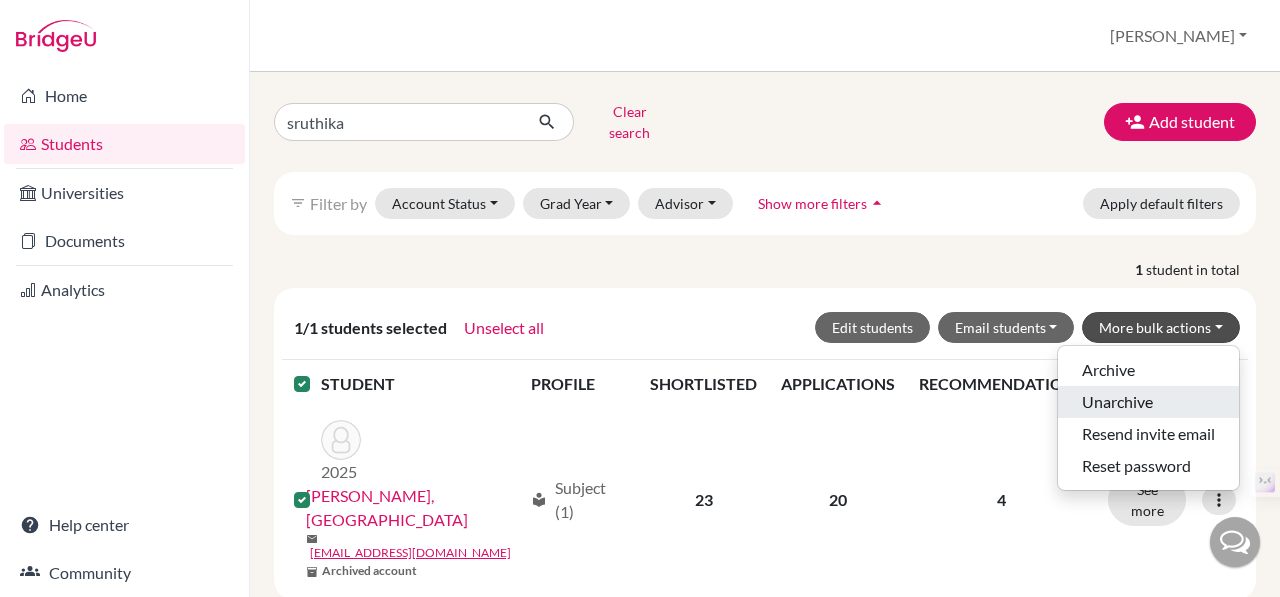 click on "Unarchive" at bounding box center [1148, 402] 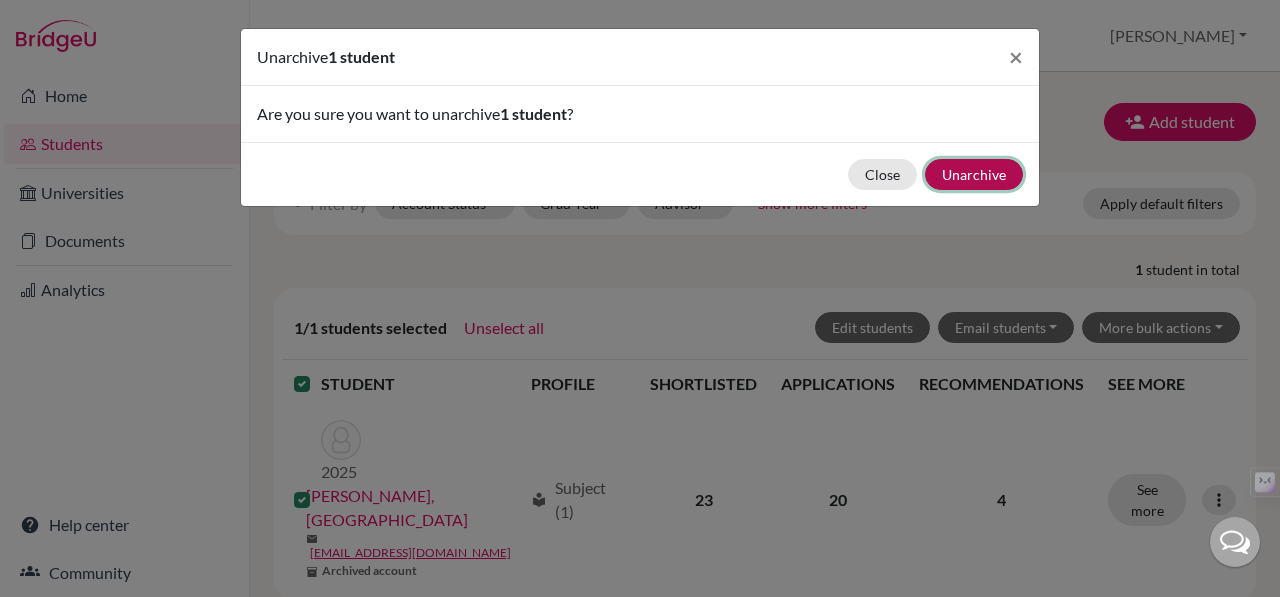 click on "Unarchive" at bounding box center (974, 174) 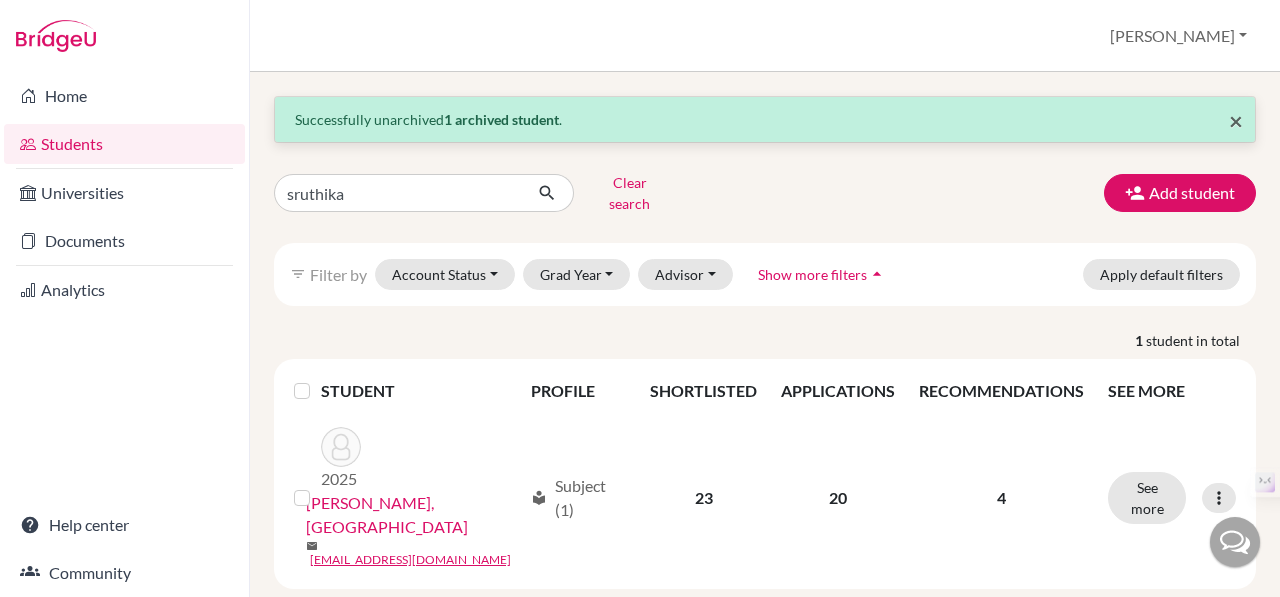 click on "×" at bounding box center (1236, 120) 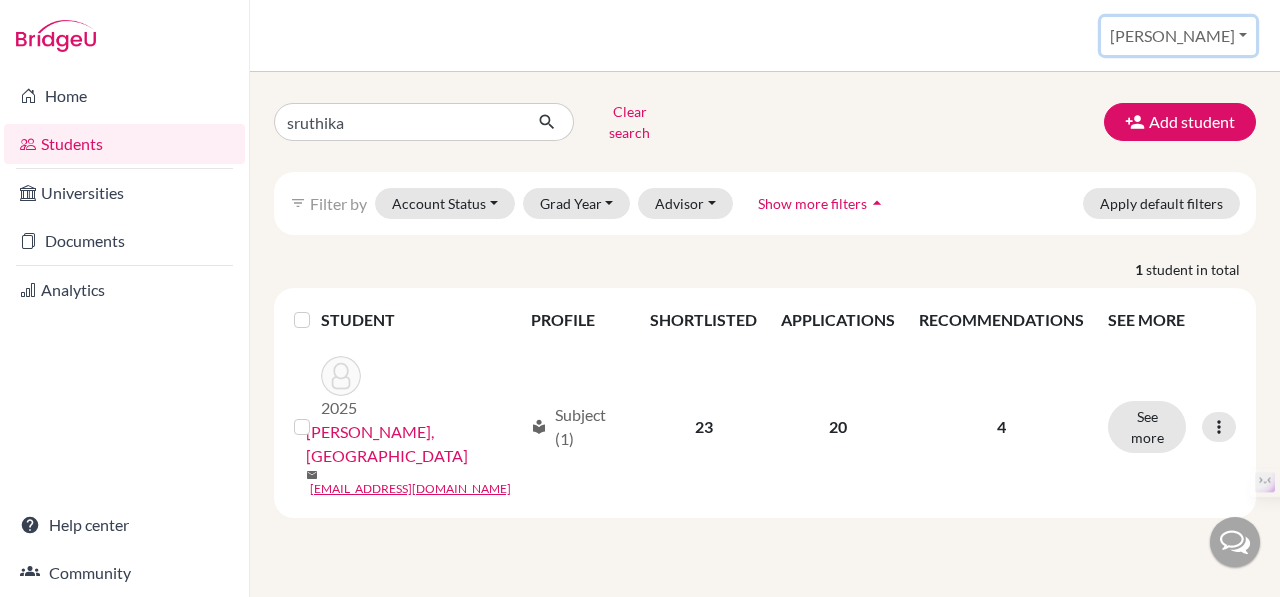 click on "Sabastin" at bounding box center [1178, 36] 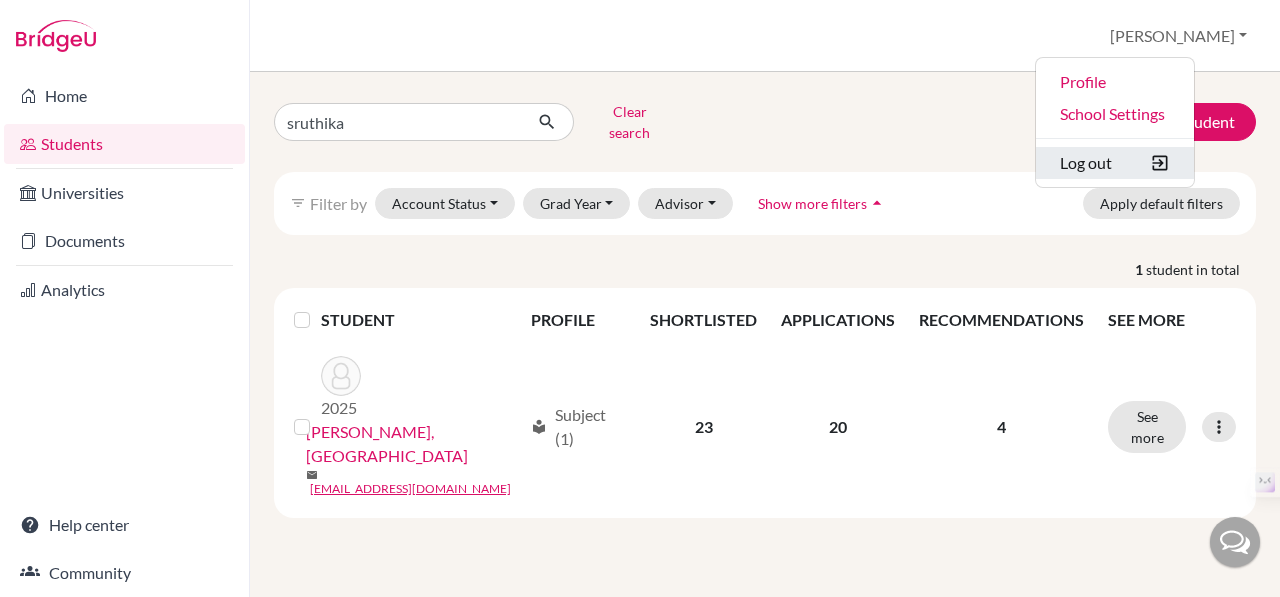 click on "Log out" at bounding box center (1115, 163) 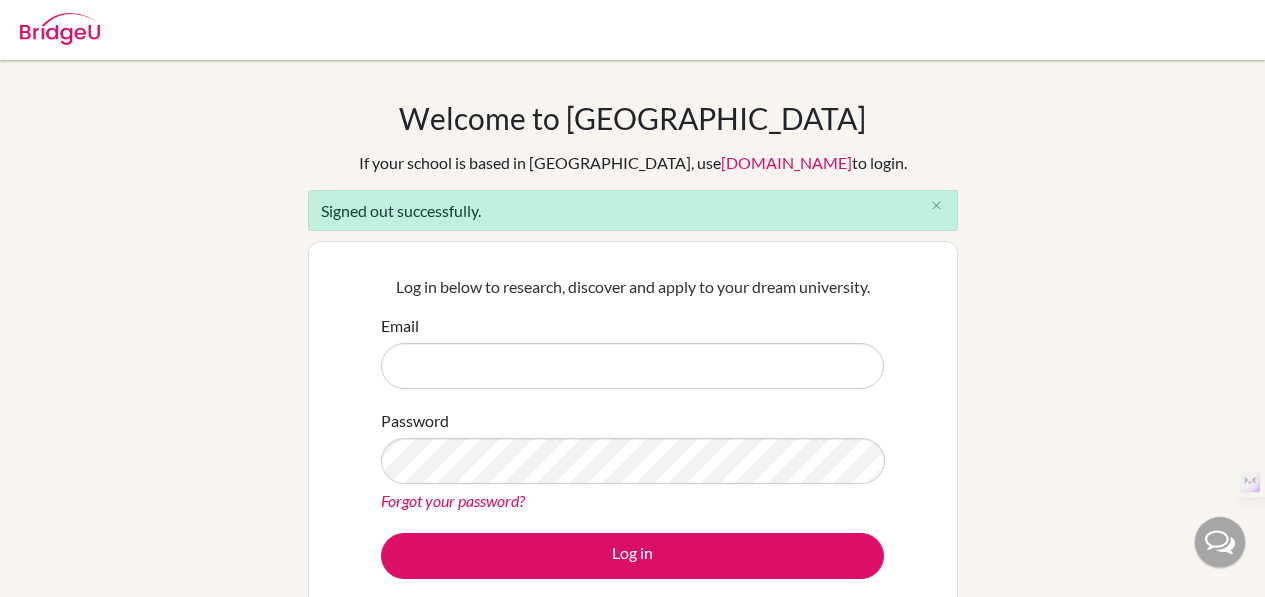 scroll, scrollTop: 0, scrollLeft: 0, axis: both 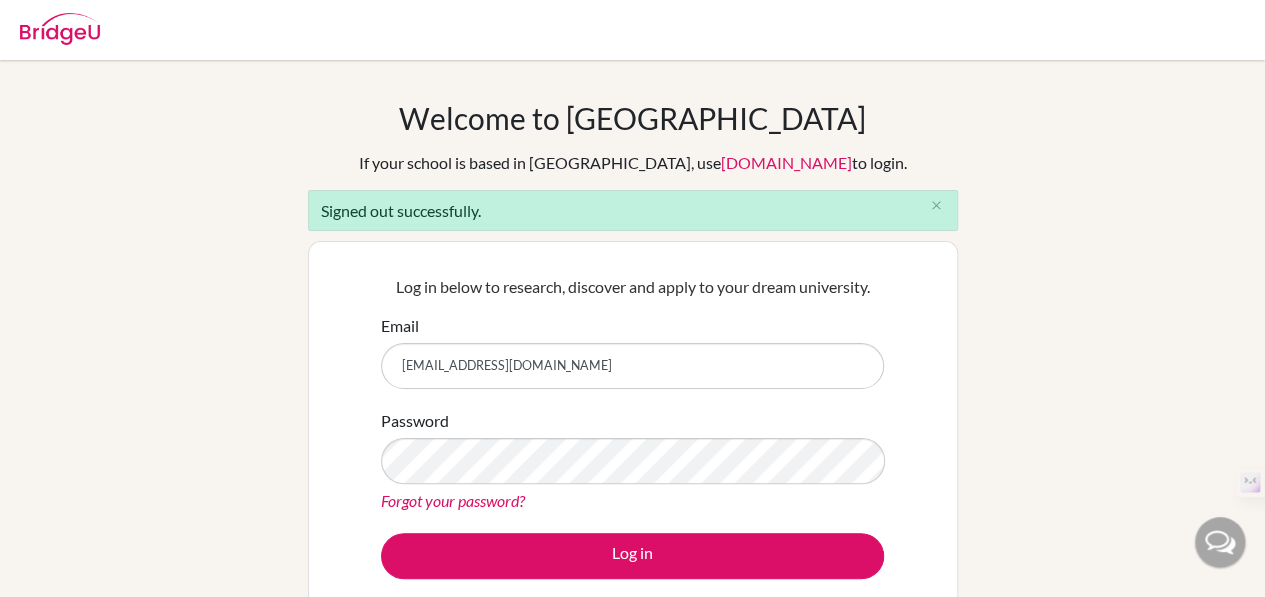 drag, startPoint x: 0, startPoint y: 0, endPoint x: 490, endPoint y: 356, distance: 605.66986 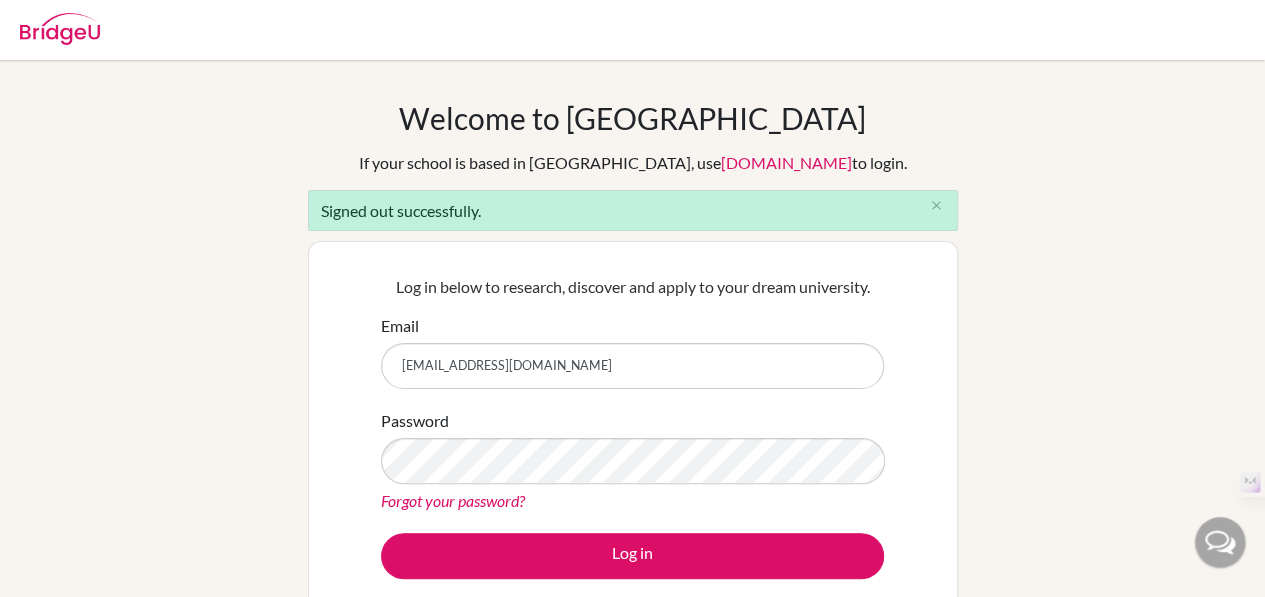 type on "[EMAIL_ADDRESS][DOMAIN_NAME]" 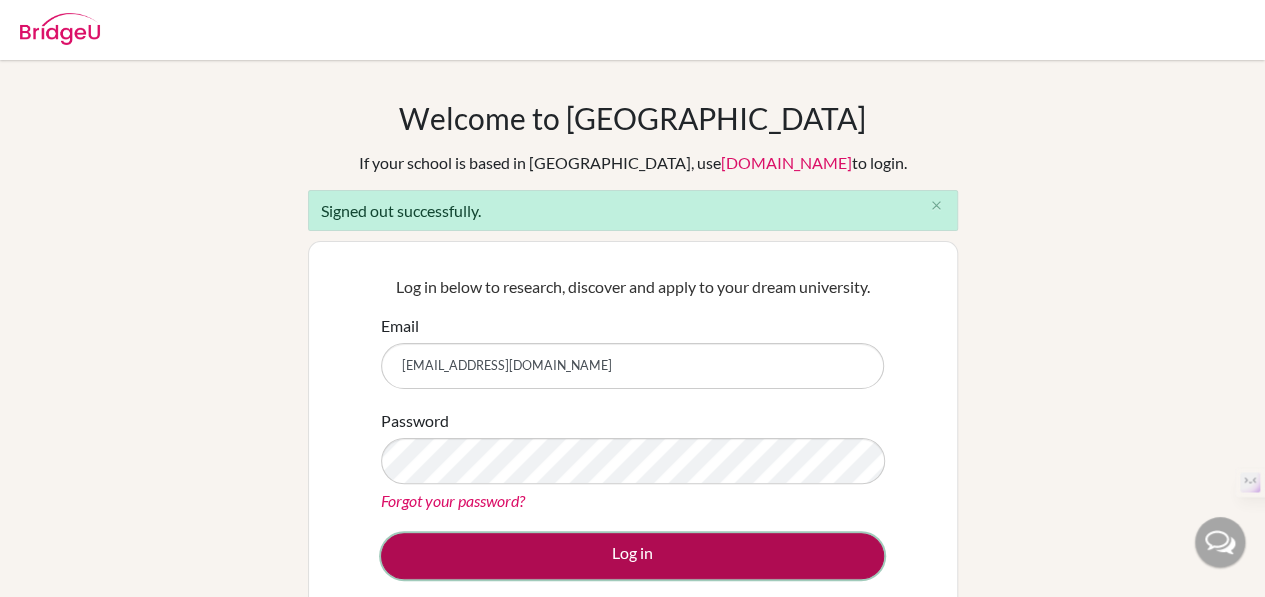 click on "Log in" at bounding box center (632, 556) 